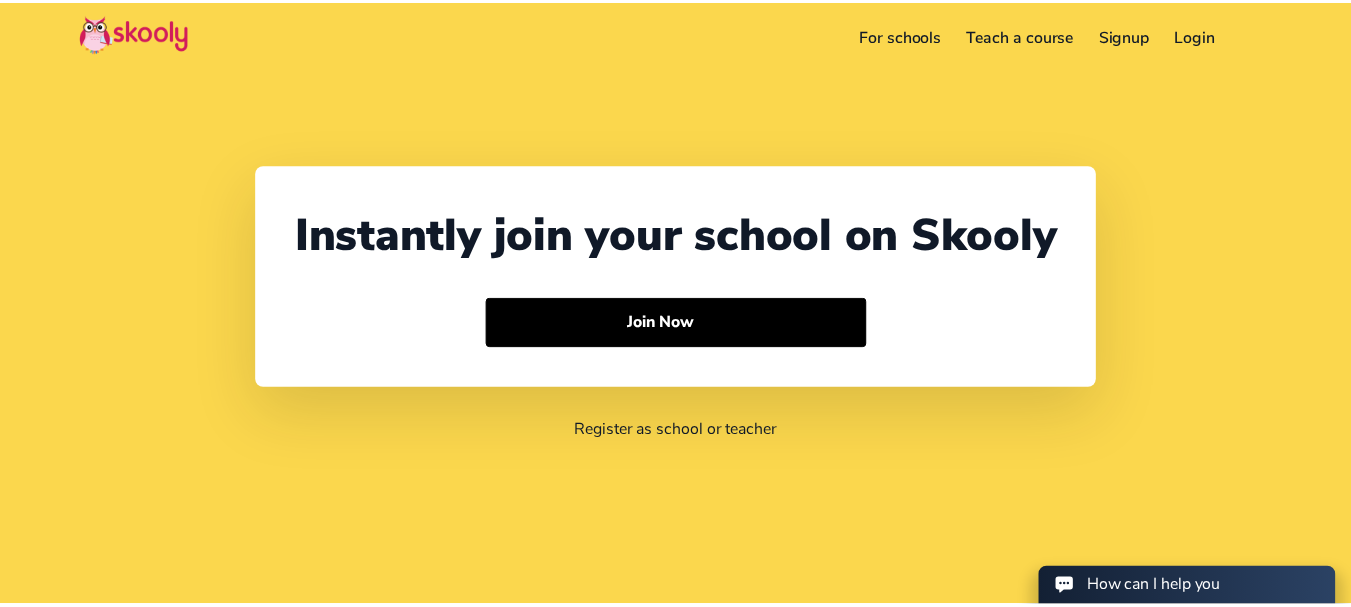 scroll, scrollTop: 0, scrollLeft: 0, axis: both 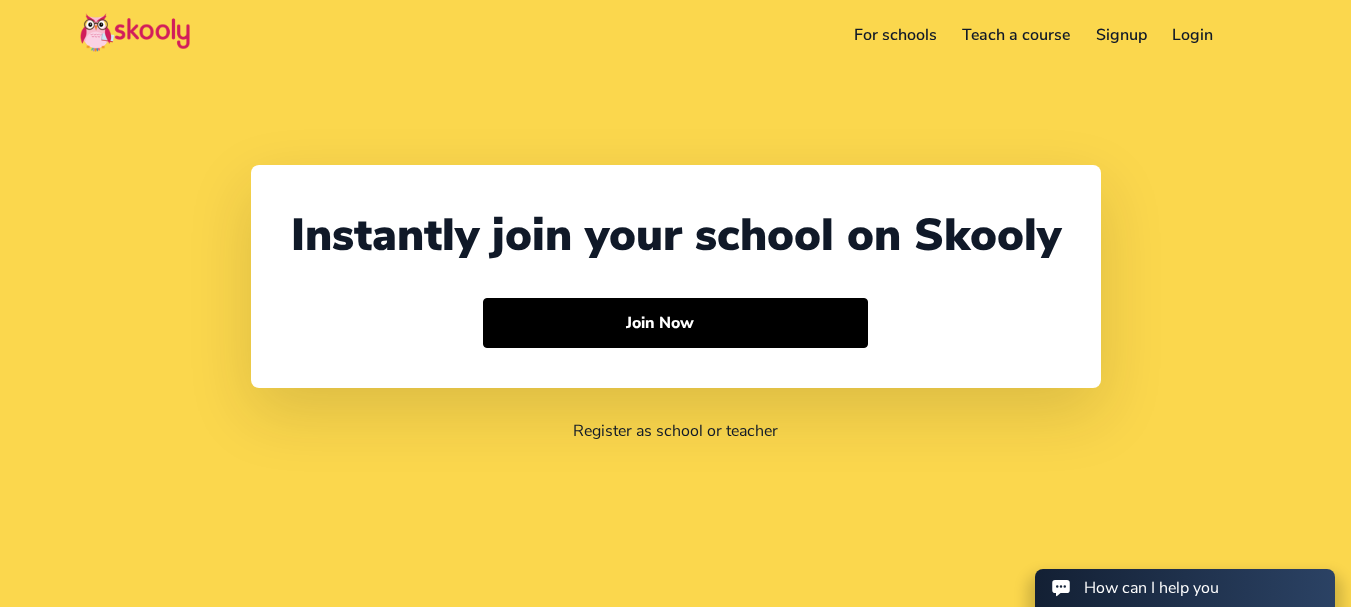 select on "91" 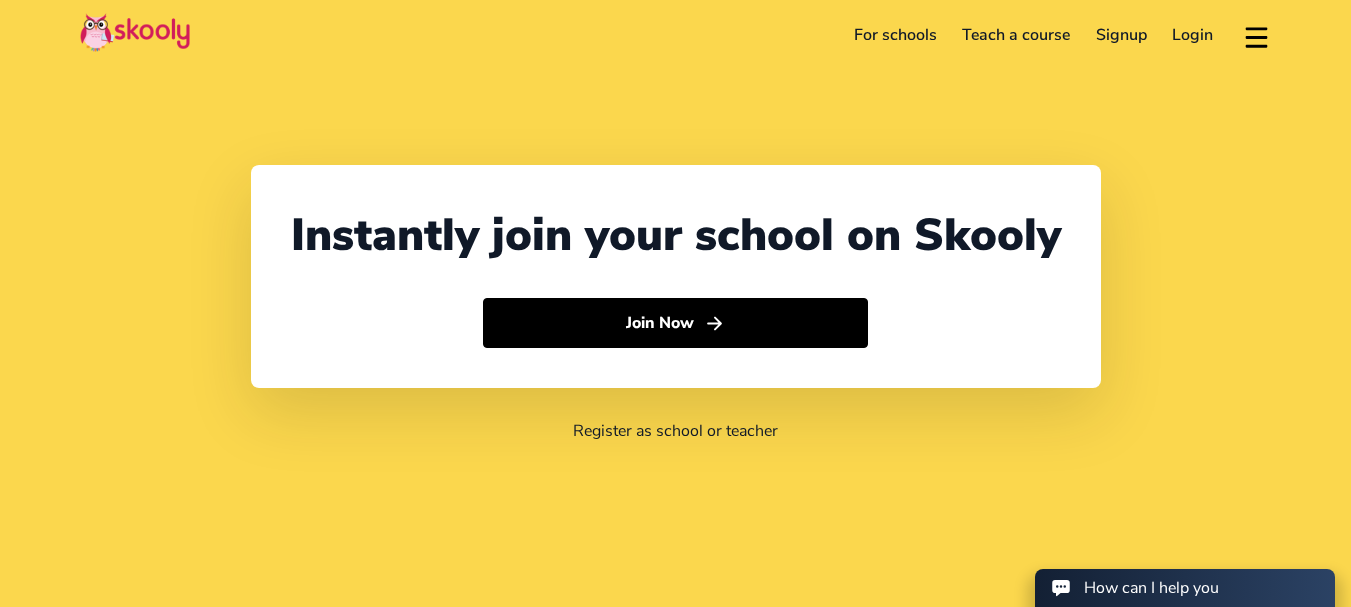 click on "For schools" 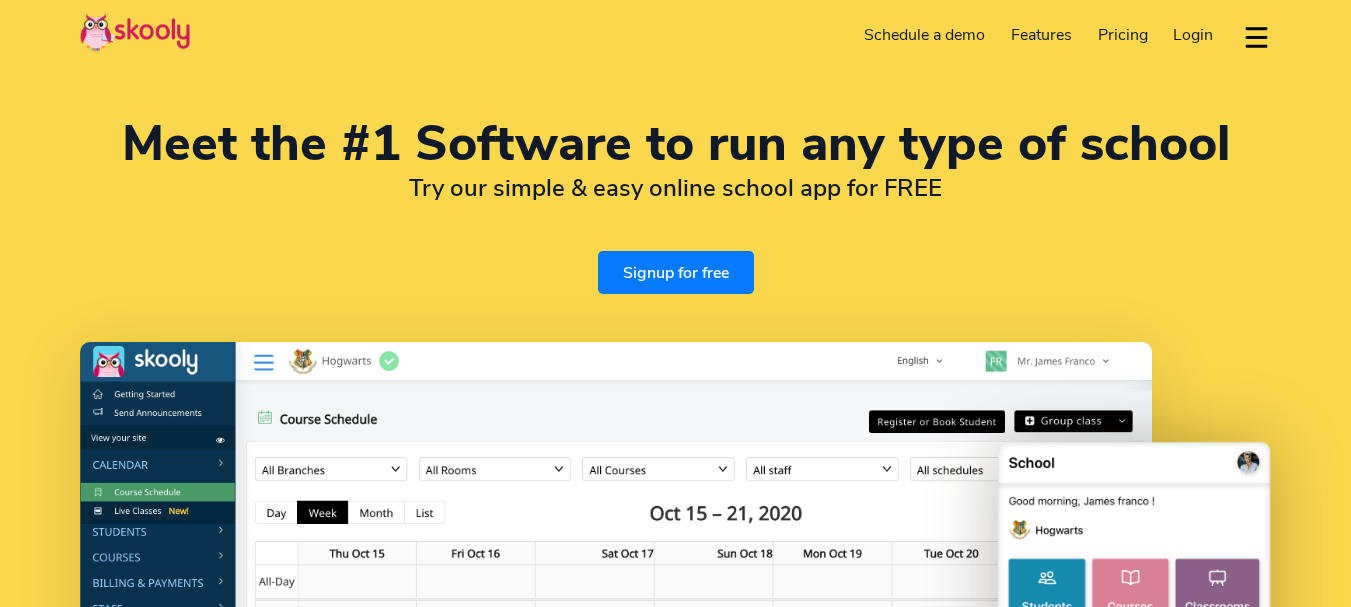 select on "en" 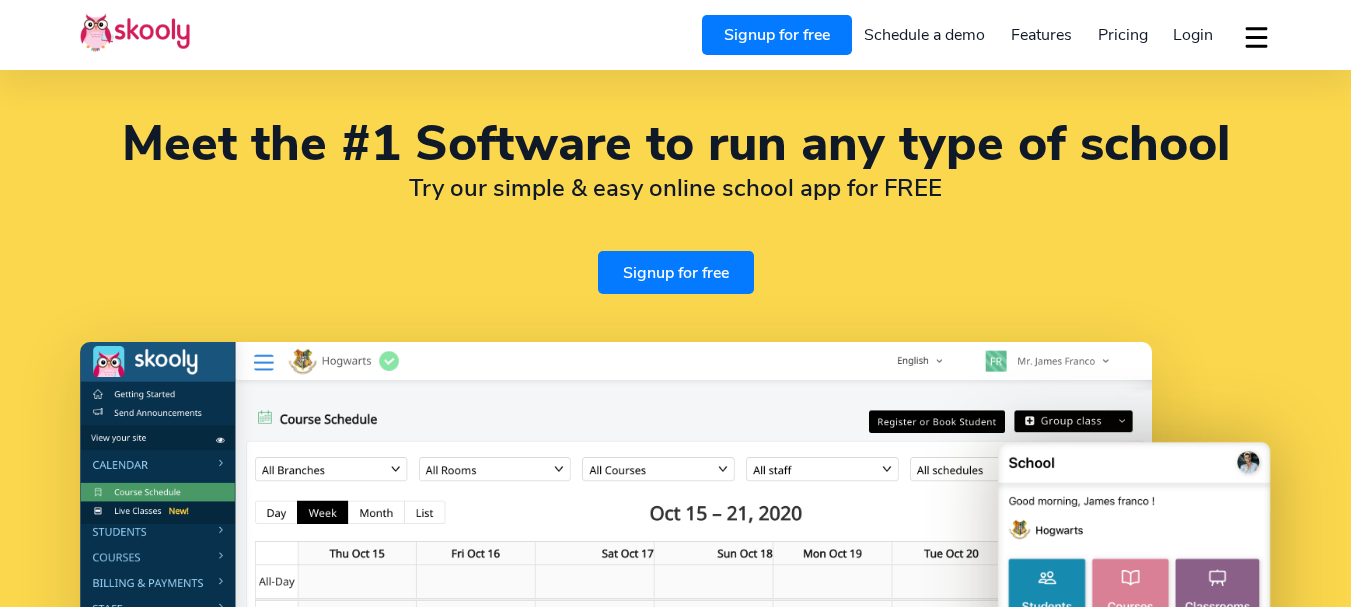 scroll, scrollTop: 1469, scrollLeft: 0, axis: vertical 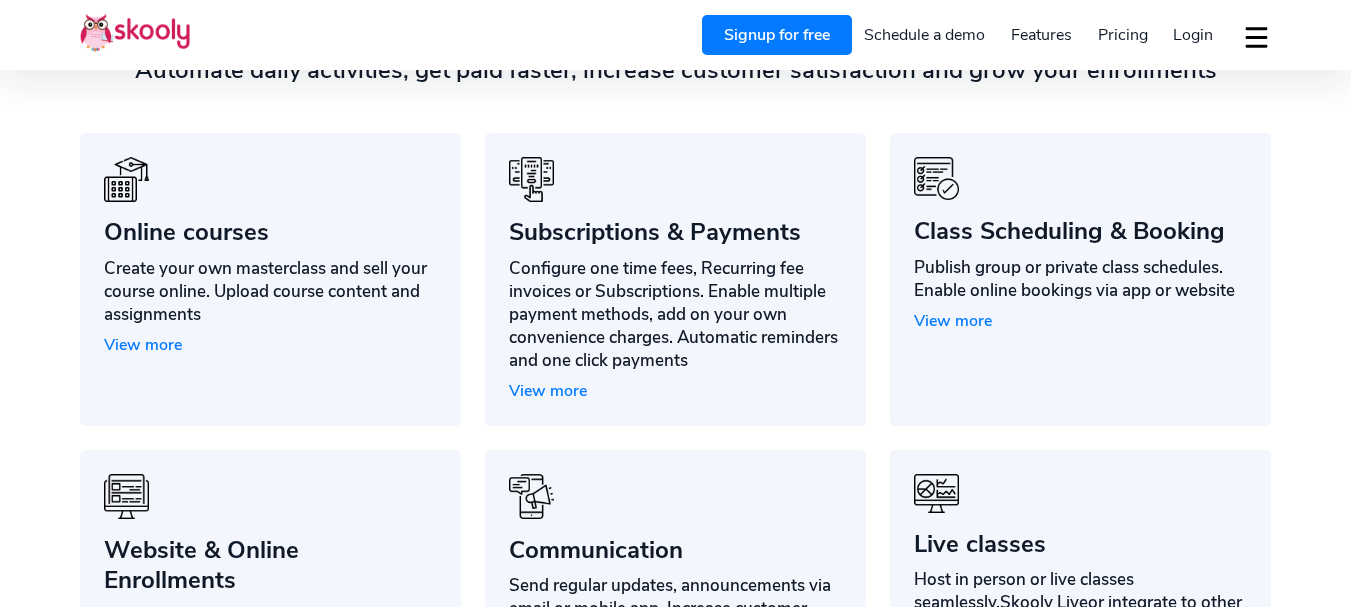 select on "91" 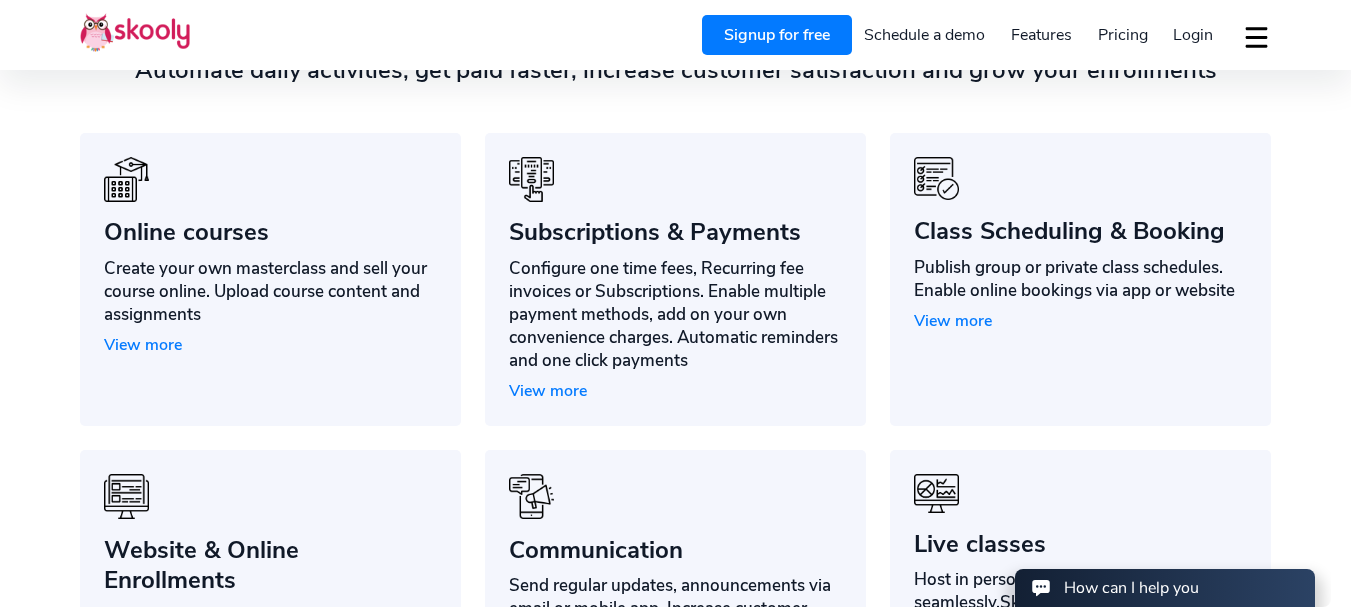 scroll, scrollTop: 0, scrollLeft: 0, axis: both 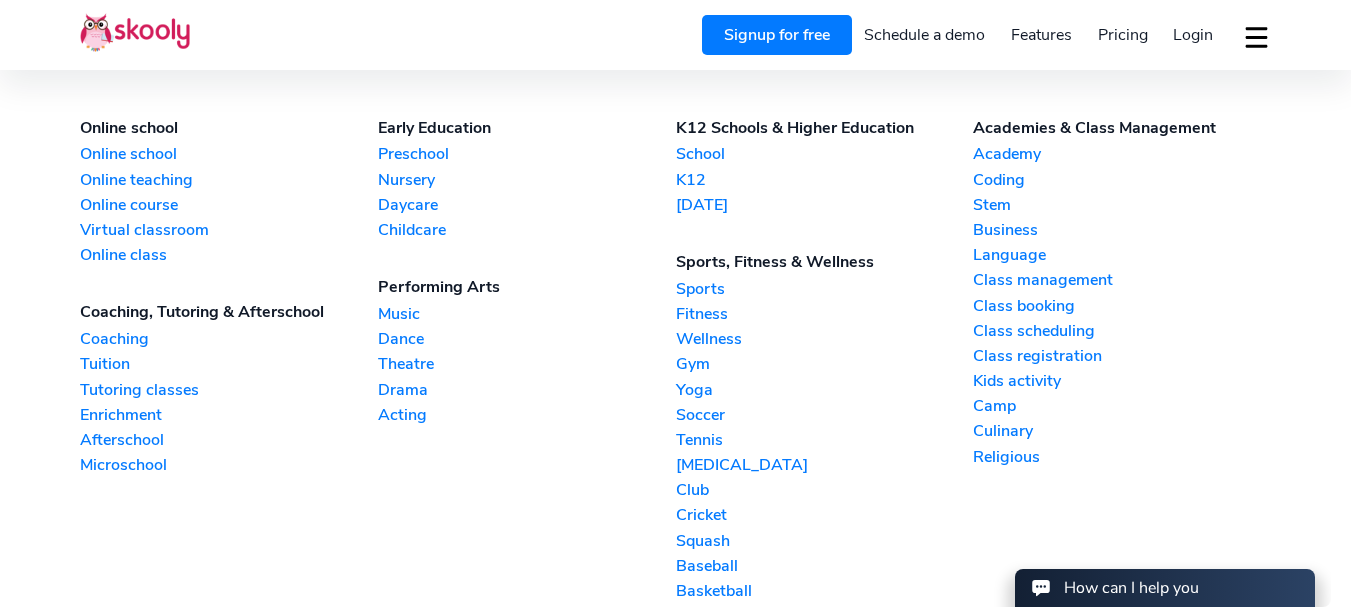 click on "Dance" at bounding box center (527, 339) 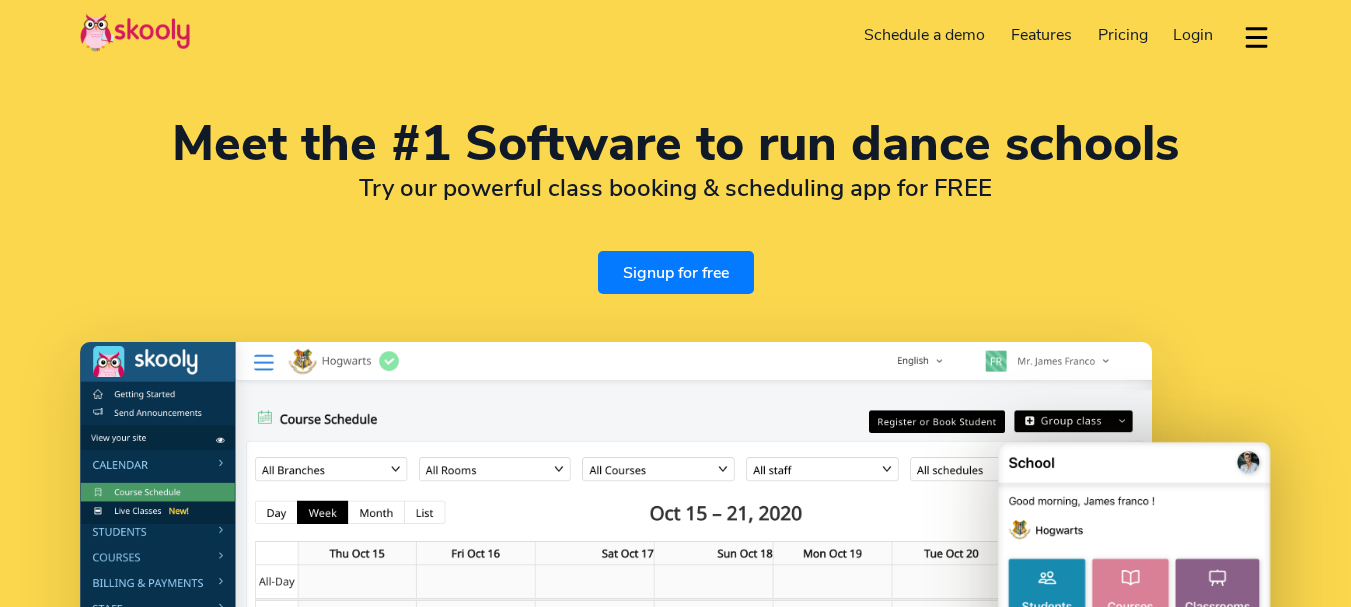 select on "en" 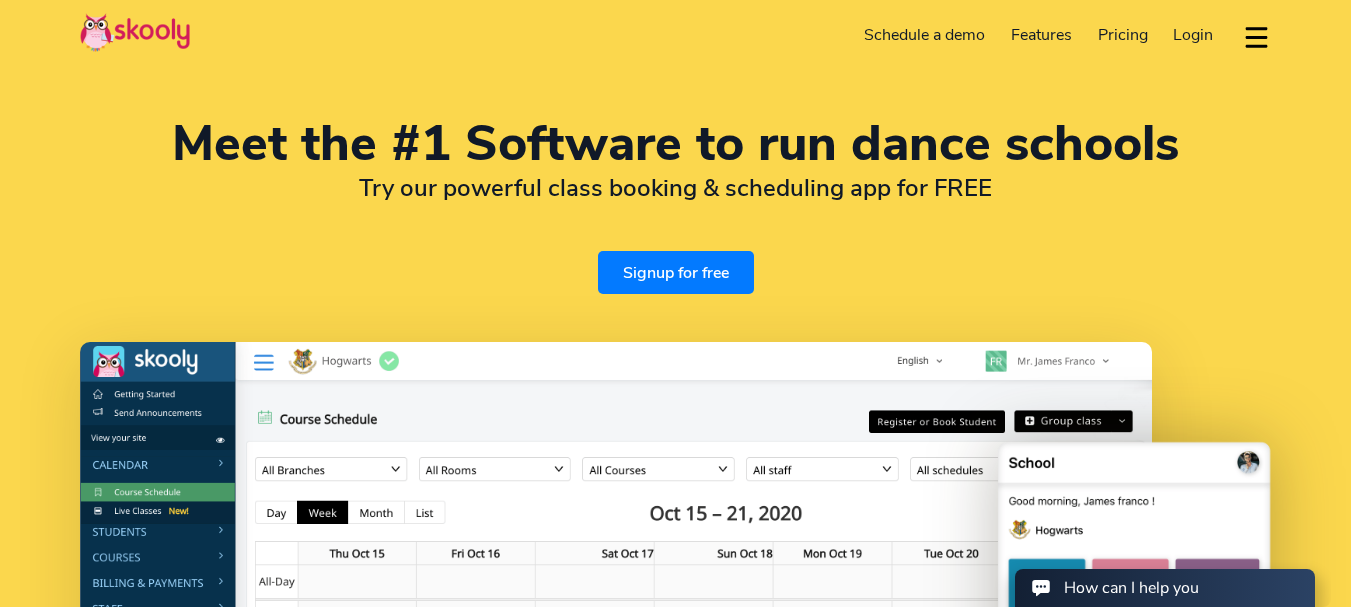 scroll, scrollTop: 0, scrollLeft: 0, axis: both 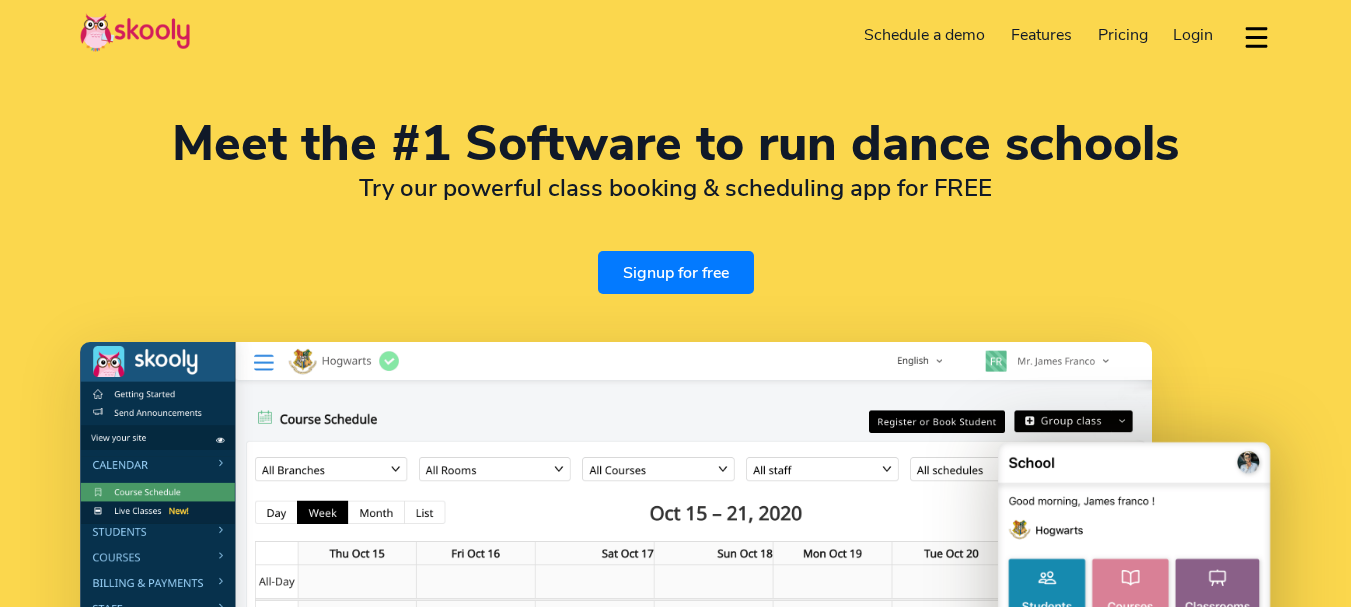 select on "en" 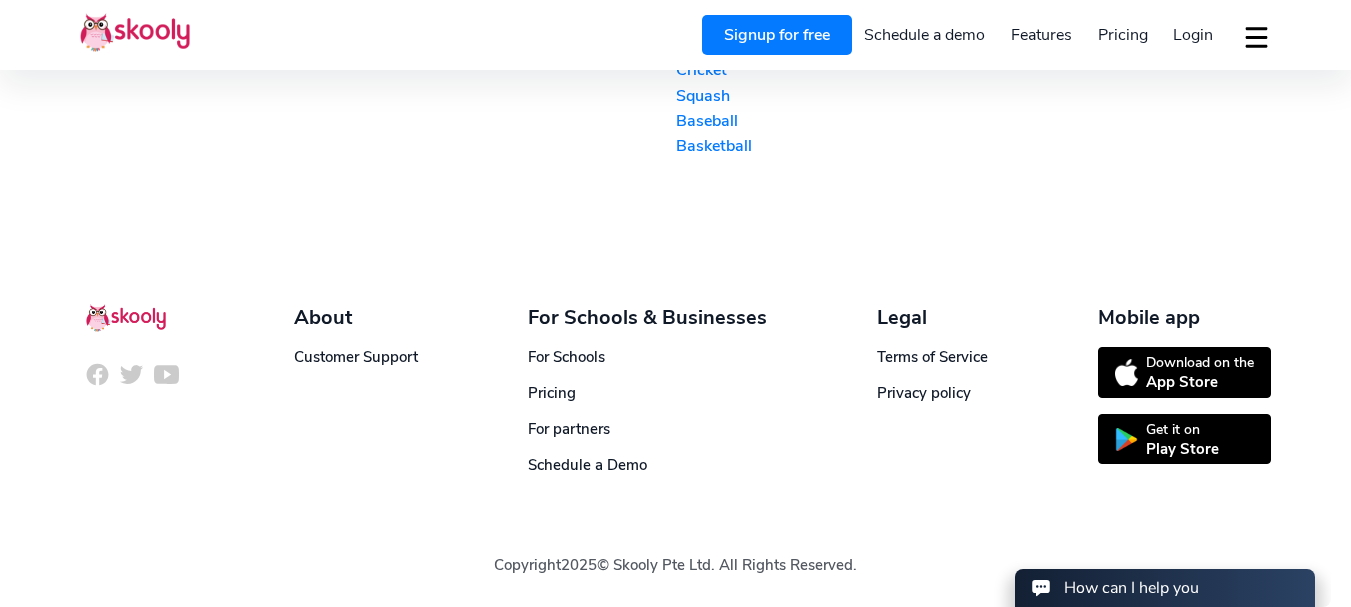 scroll, scrollTop: 4662, scrollLeft: 0, axis: vertical 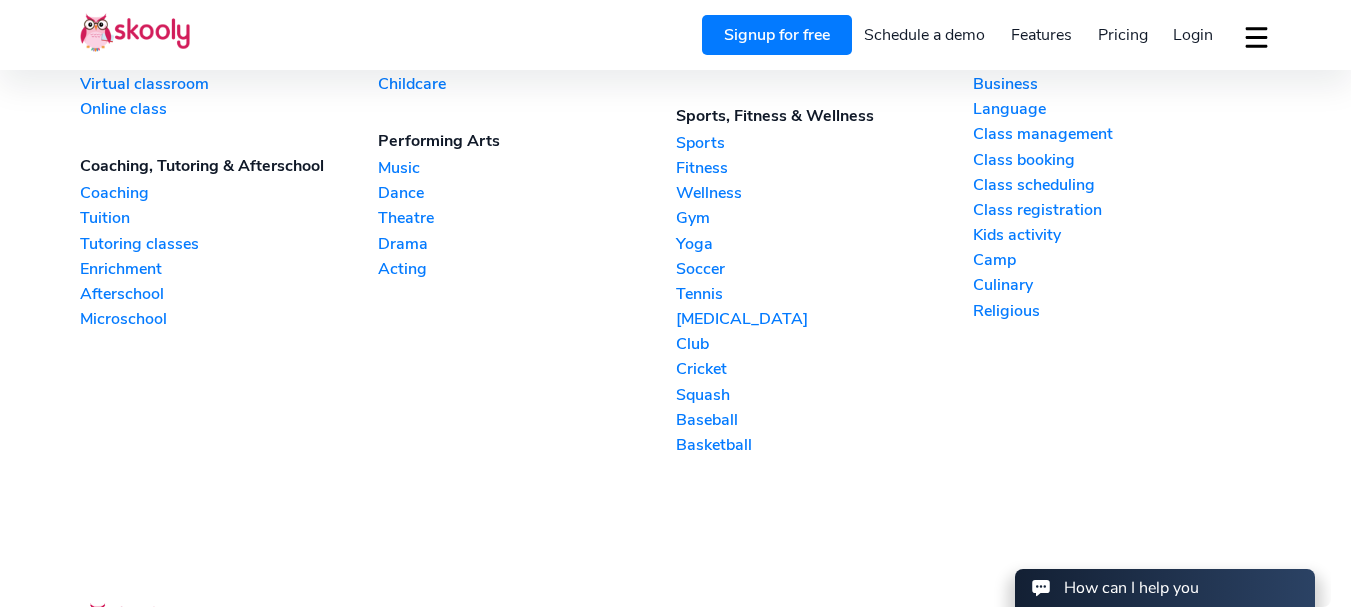 select on "91" 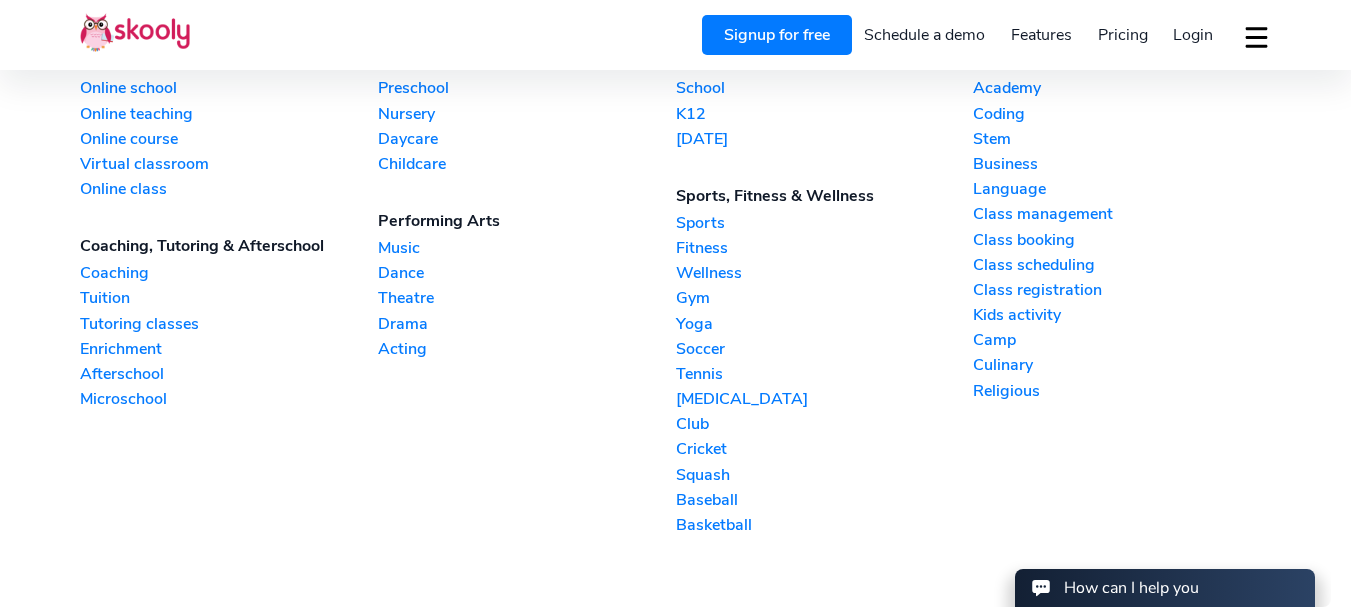 scroll, scrollTop: 0, scrollLeft: 0, axis: both 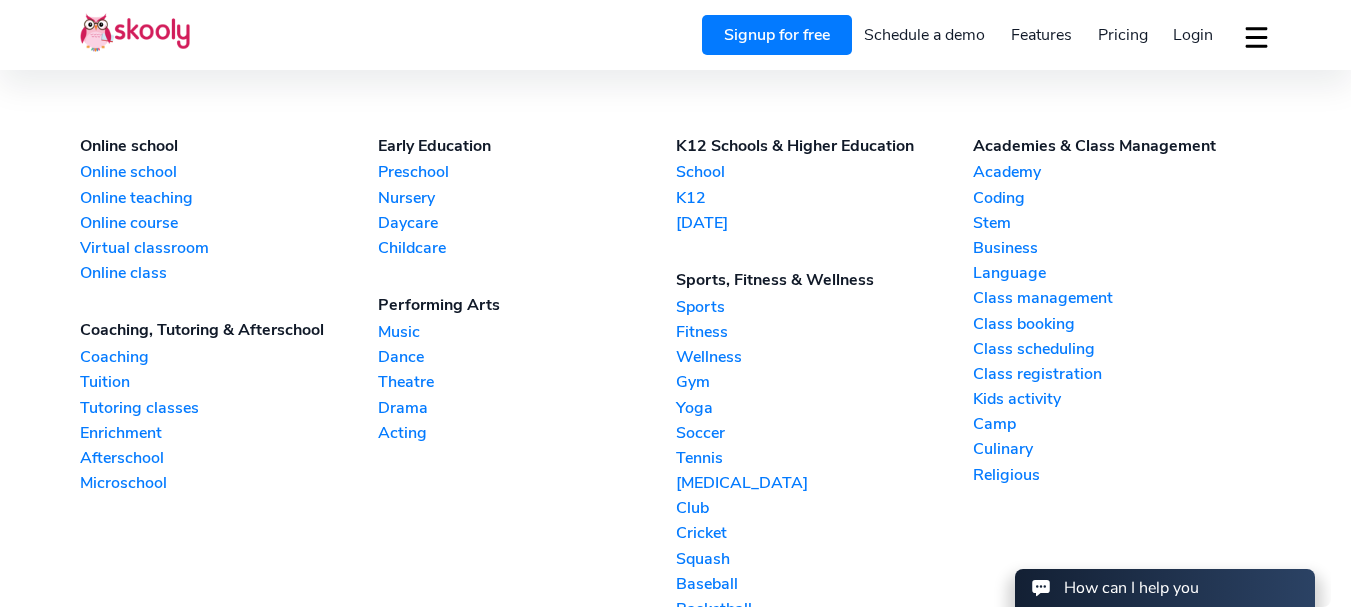 click on "Online school" at bounding box center [229, 172] 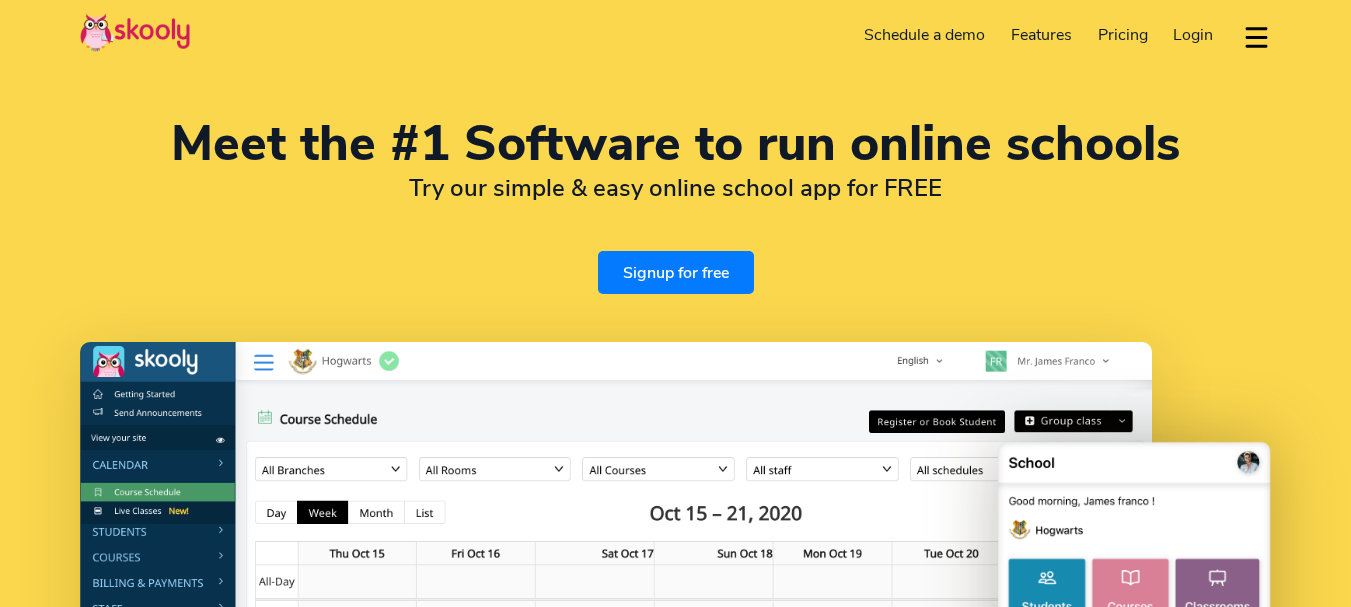 select on "en" 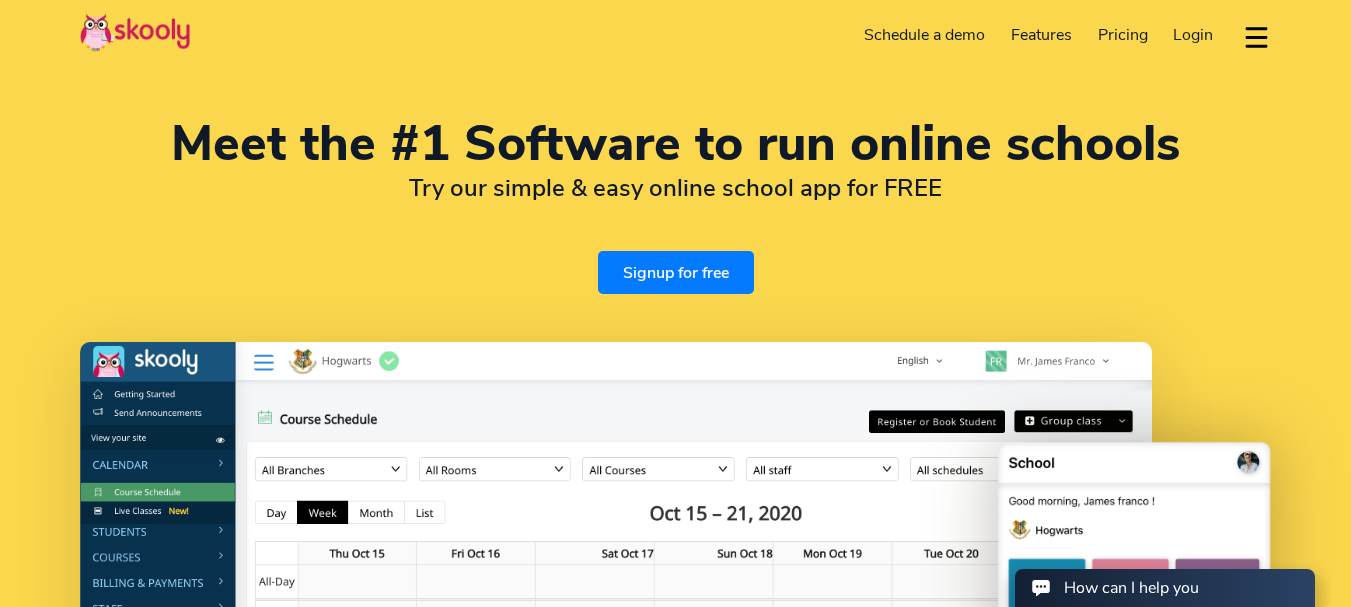 scroll, scrollTop: 0, scrollLeft: 0, axis: both 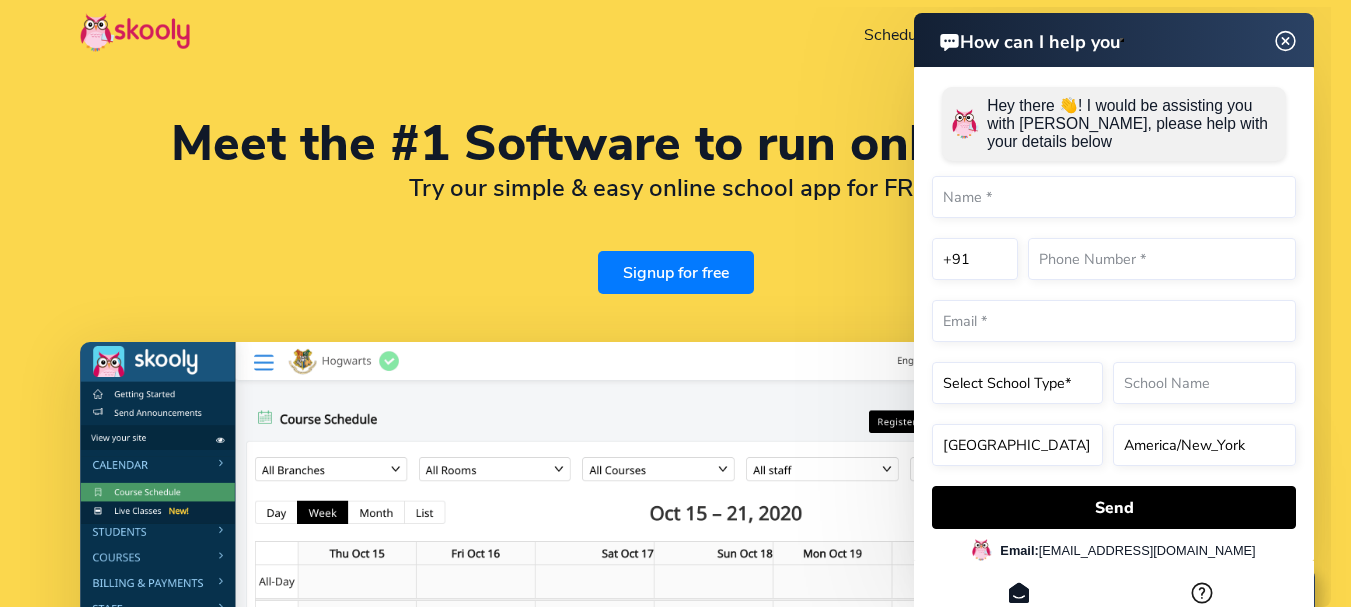 click 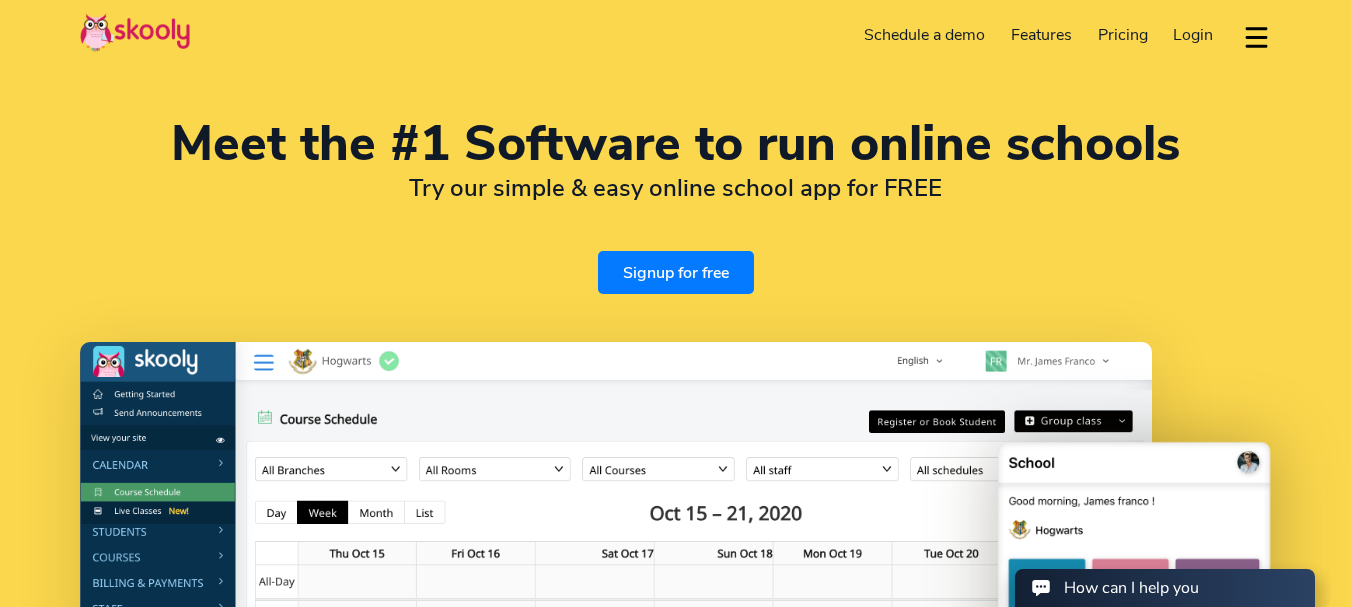 click on "Login" at bounding box center (1193, 35) 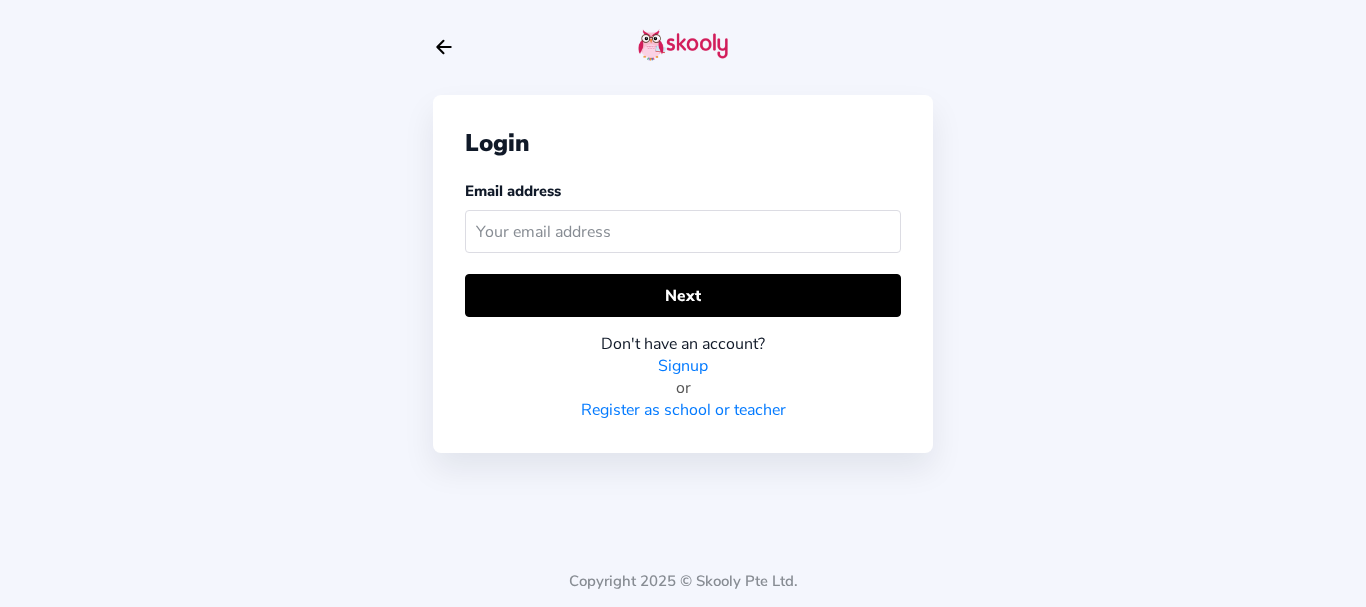 scroll, scrollTop: 0, scrollLeft: 0, axis: both 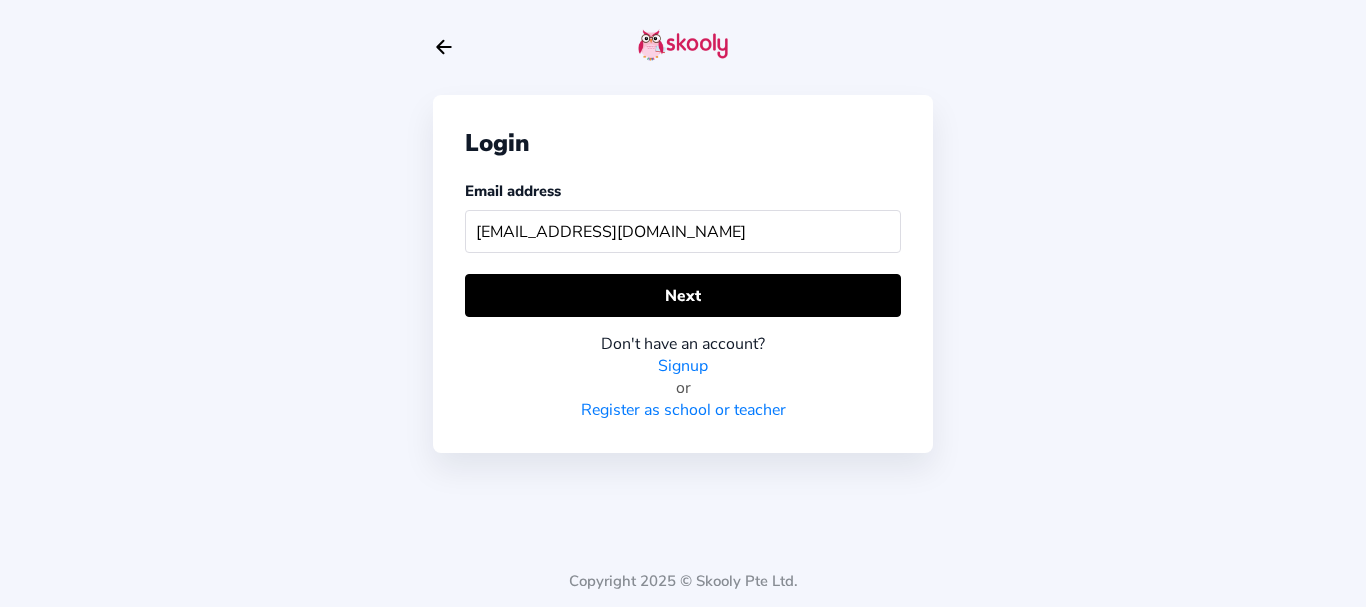 type on "[EMAIL_ADDRESS][DOMAIN_NAME]" 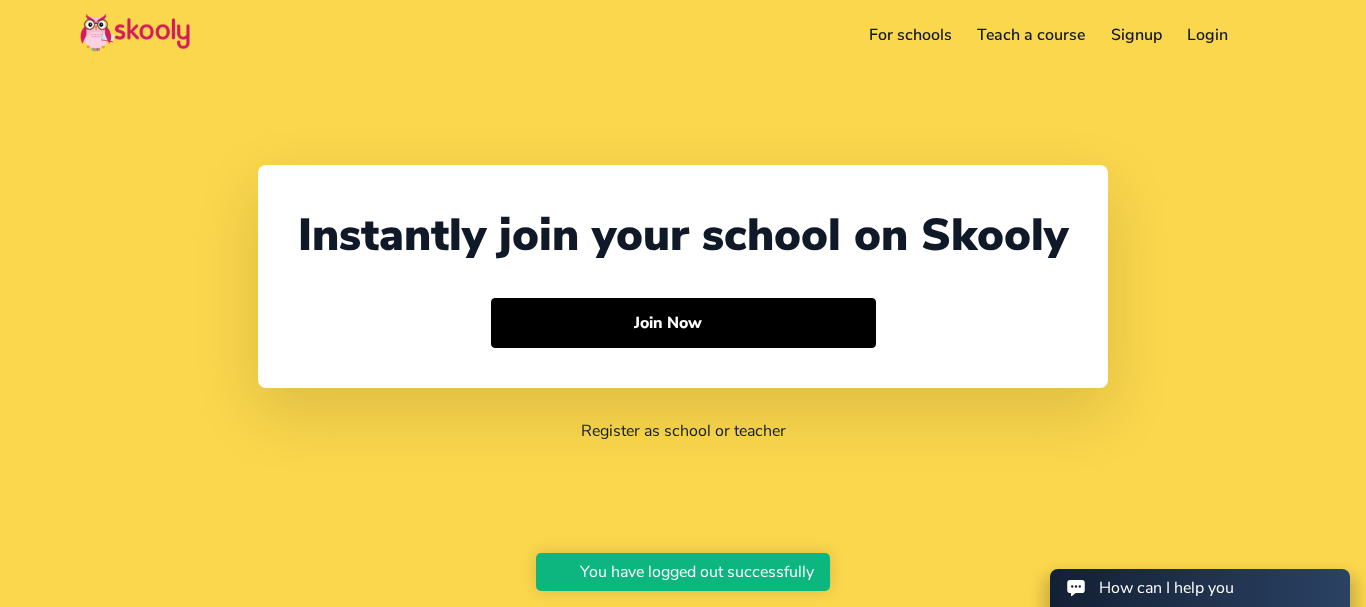 select on "91" 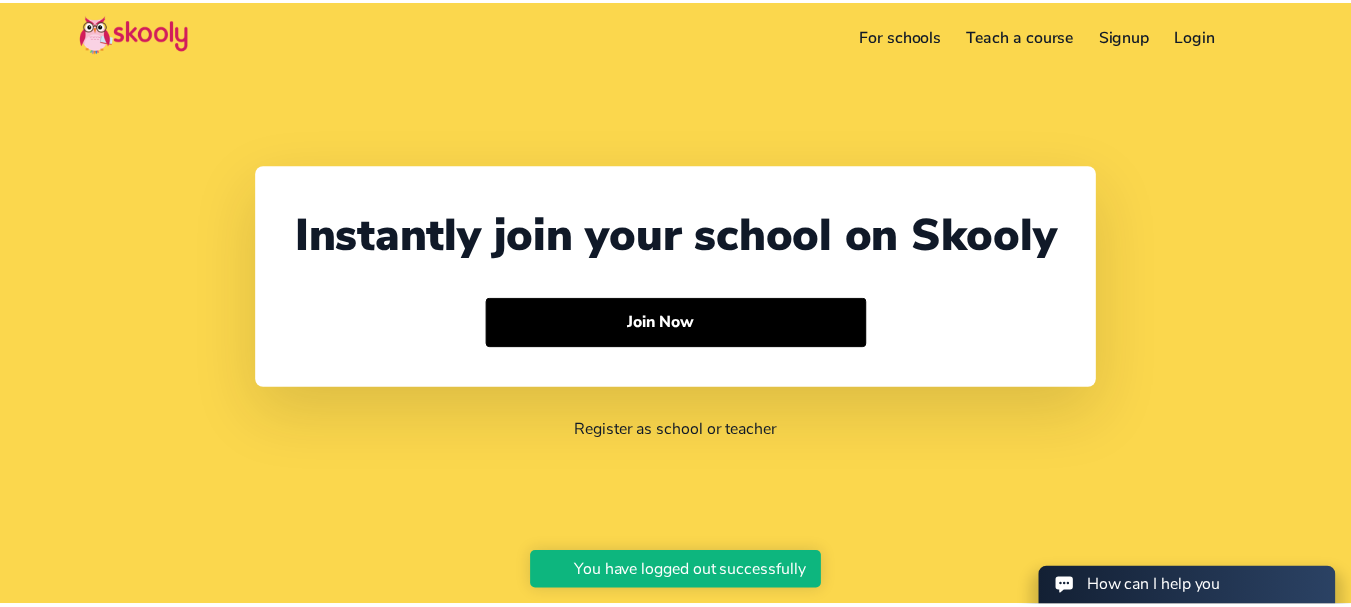 scroll, scrollTop: 0, scrollLeft: 0, axis: both 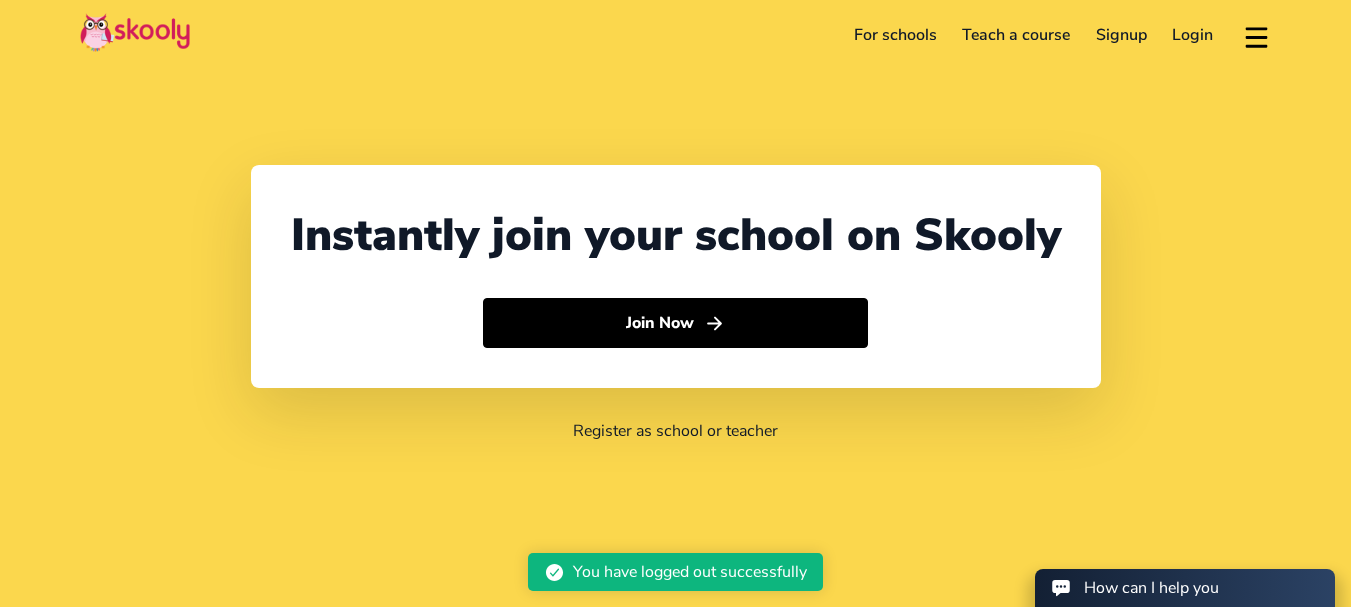 click on "Login" 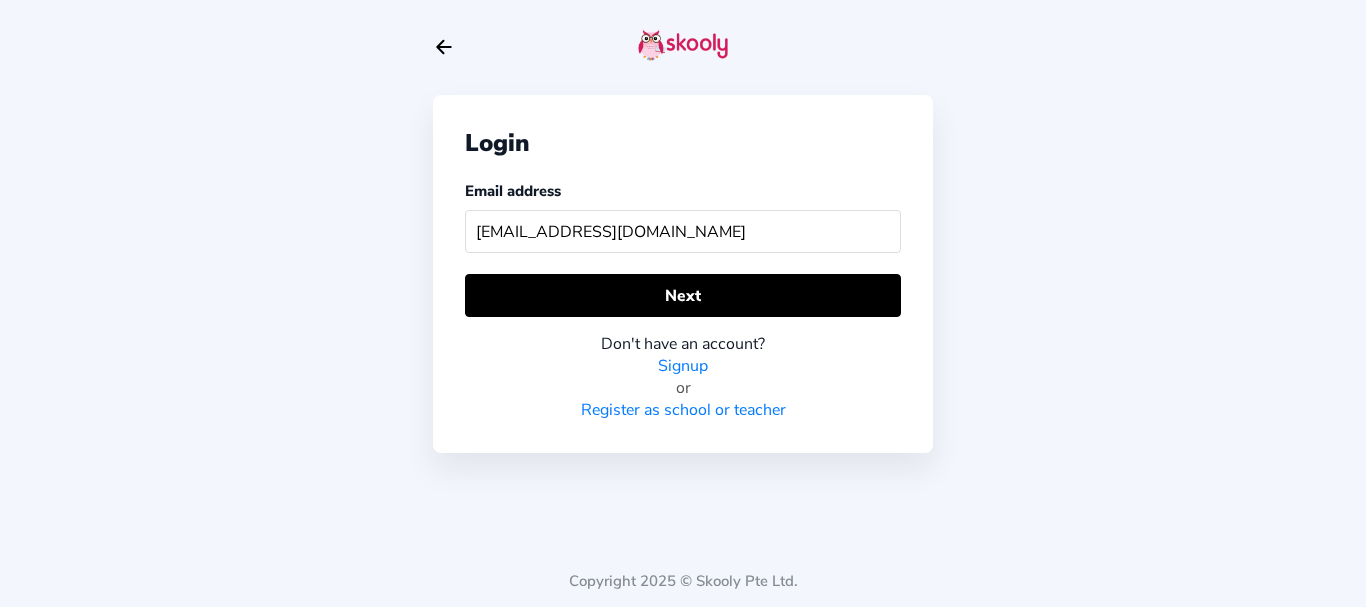 type on "skoolyacademy@gmail.com" 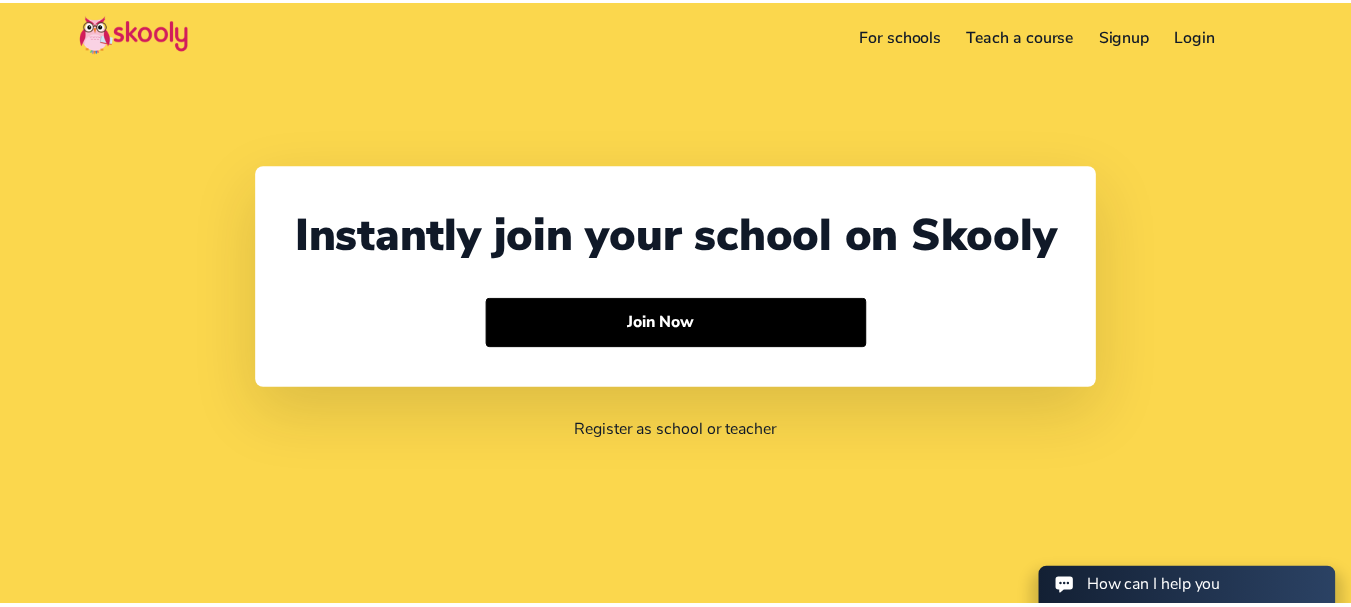 scroll, scrollTop: 0, scrollLeft: 0, axis: both 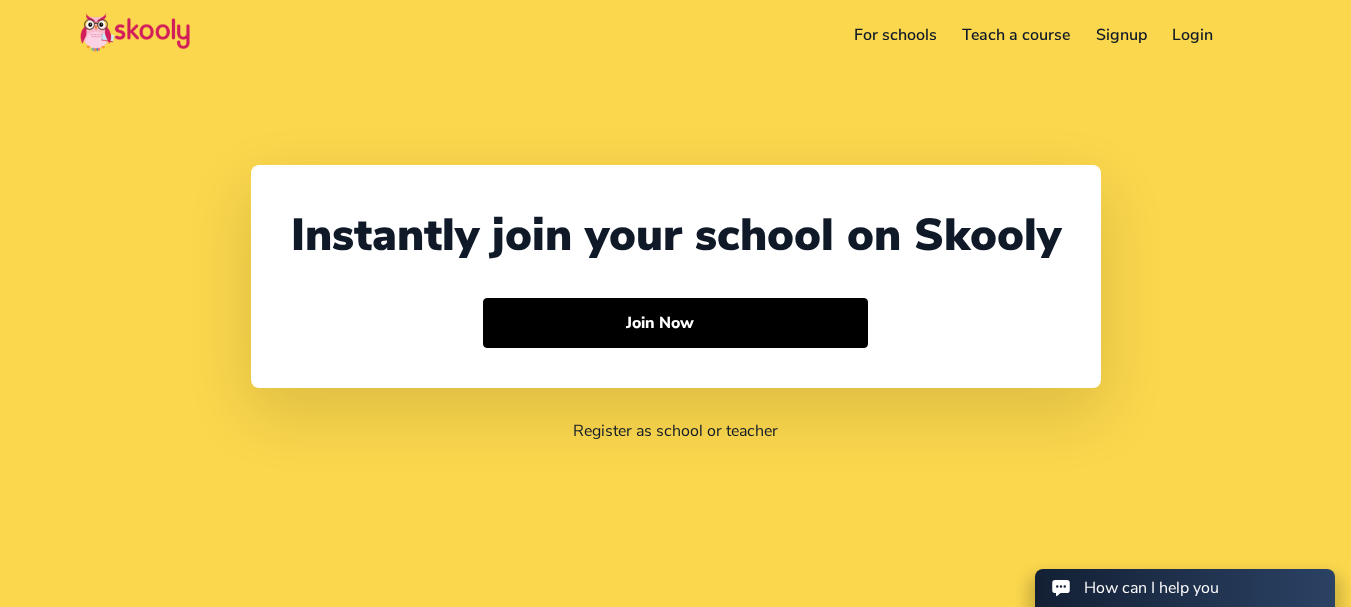 select on "91" 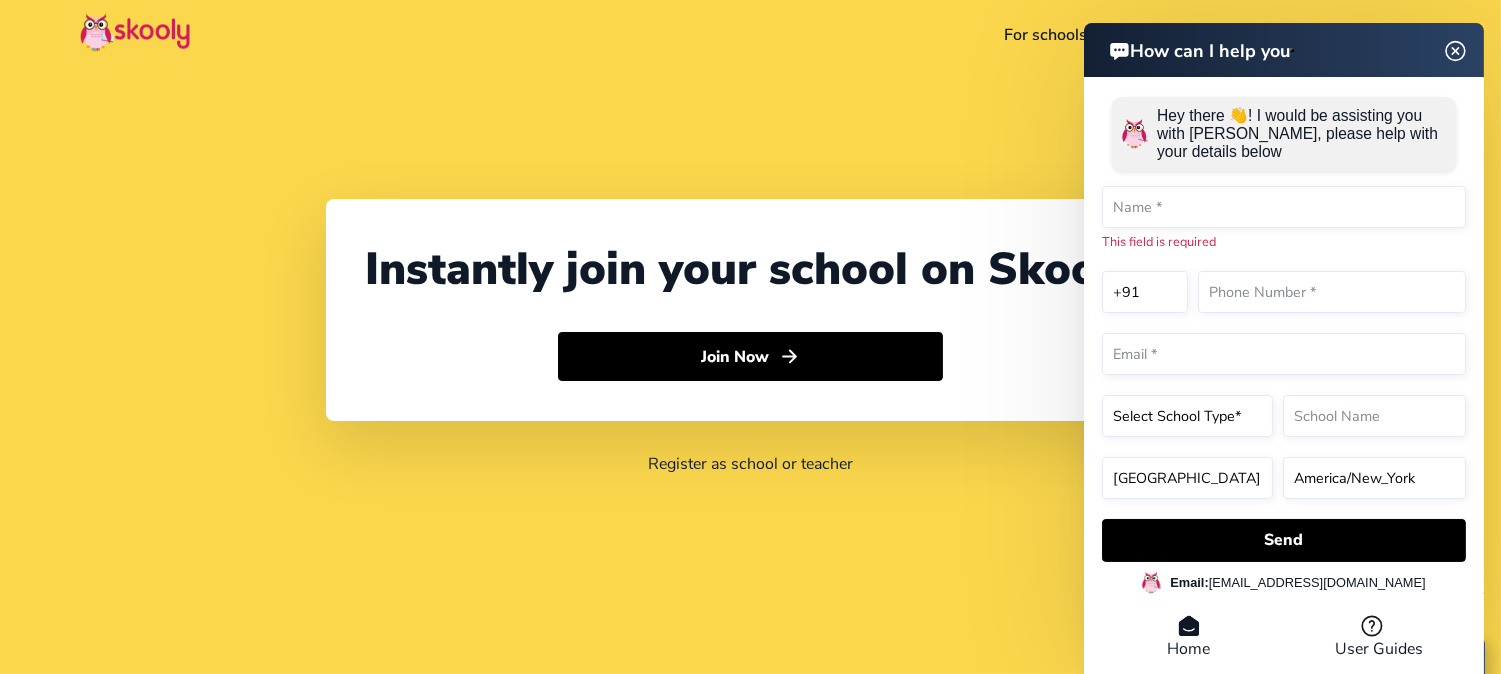 click at bounding box center (1456, 50) 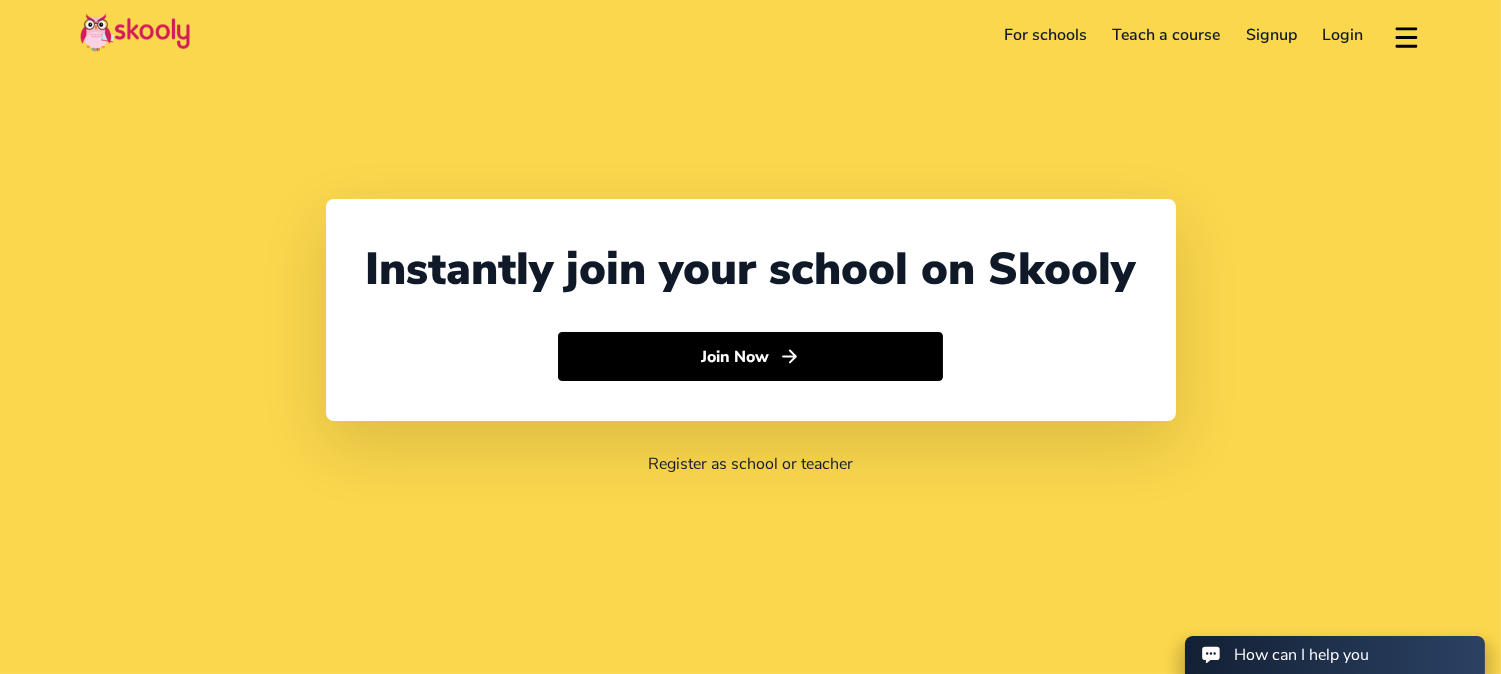 type 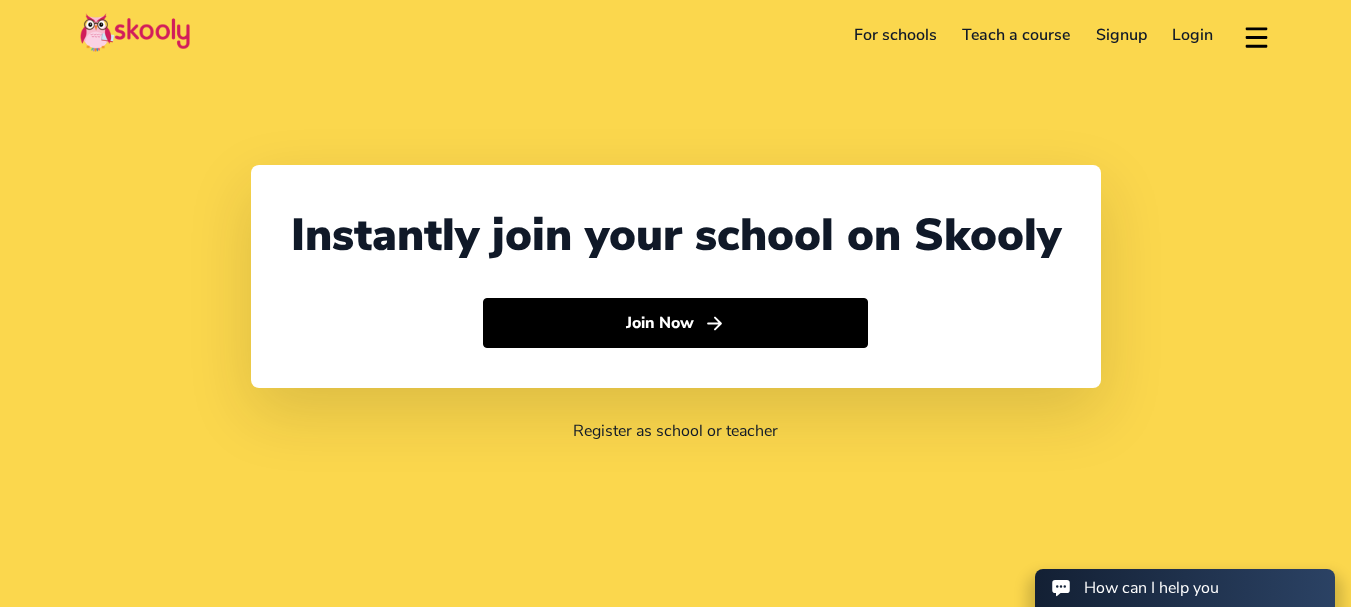 click on "For schools" 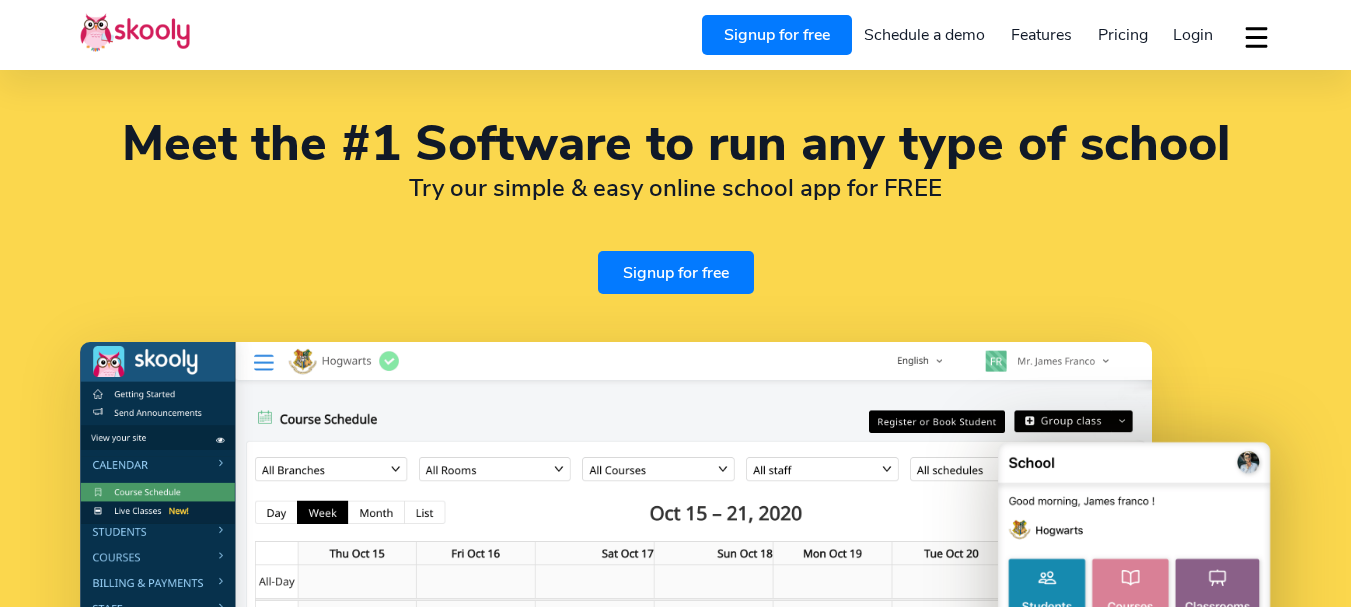 select on "en" 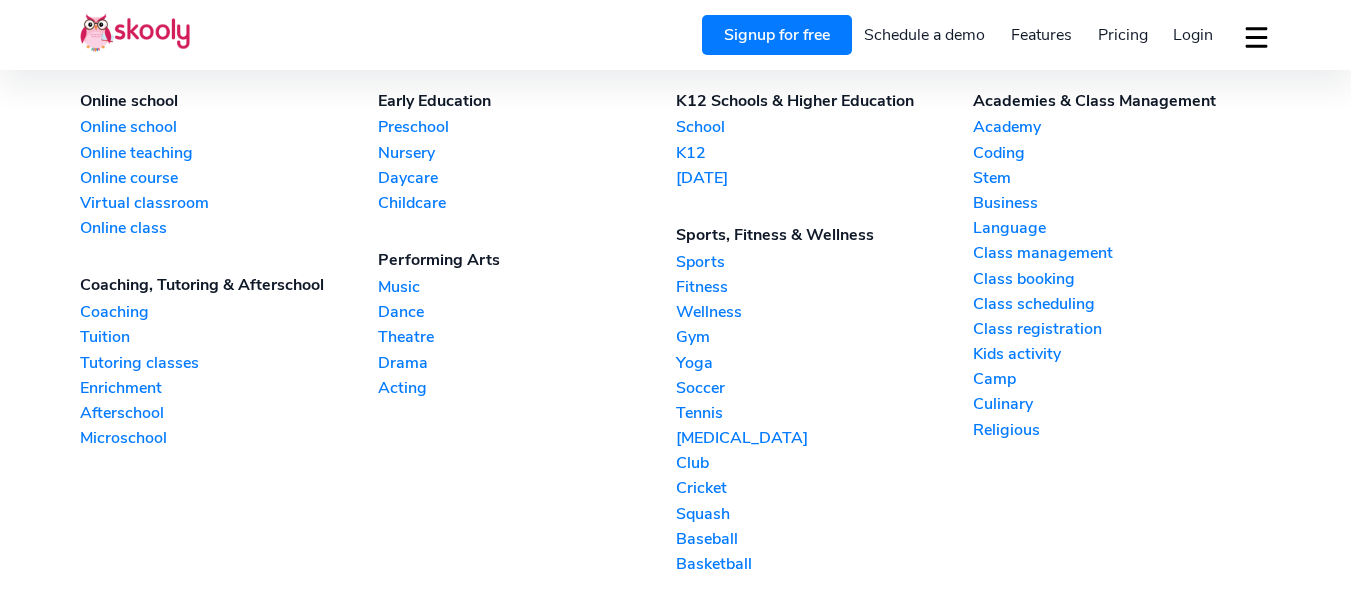 select on "91" 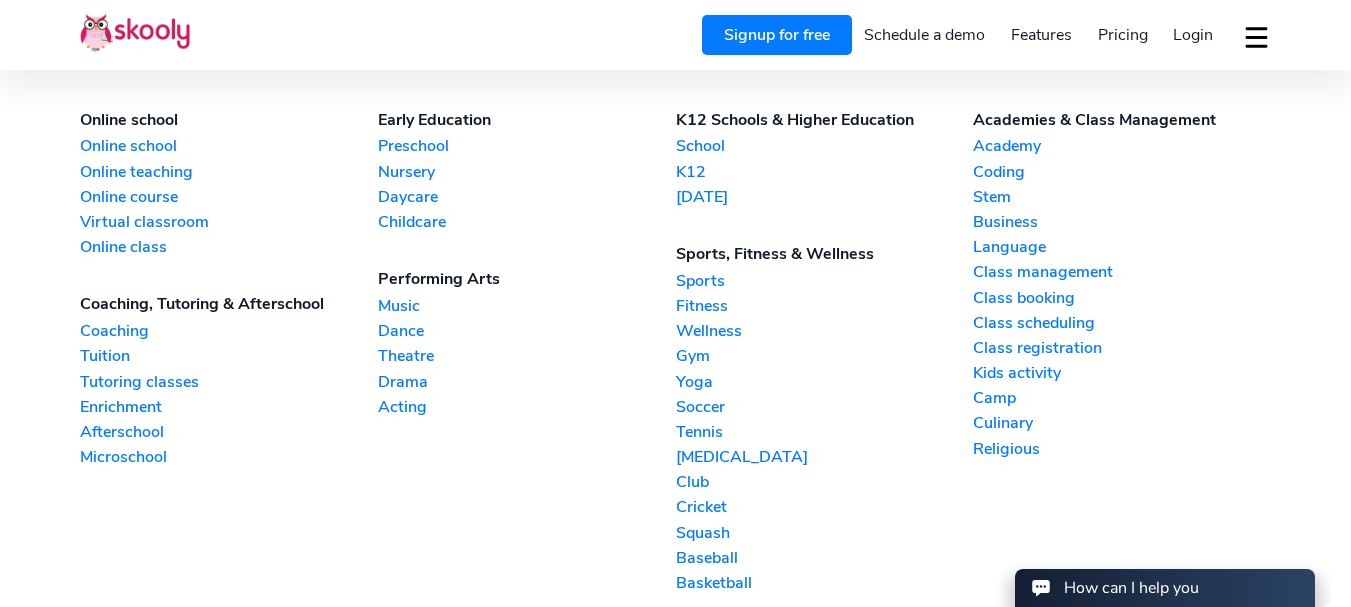 scroll, scrollTop: 0, scrollLeft: 0, axis: both 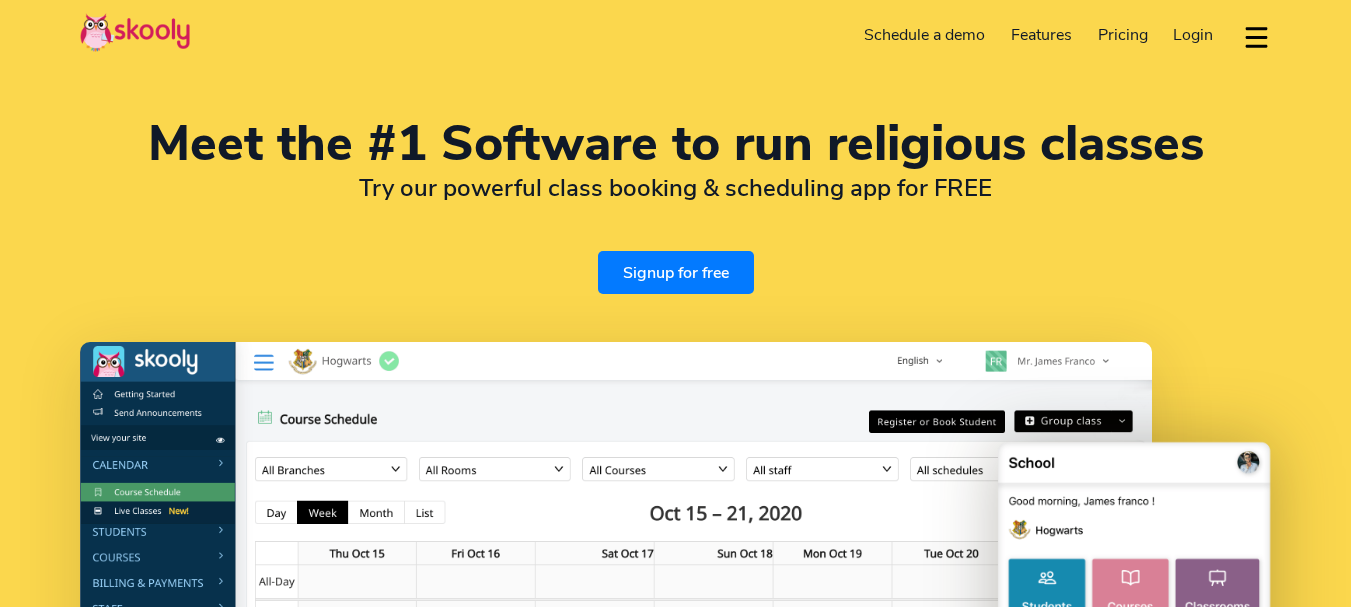 select on "en" 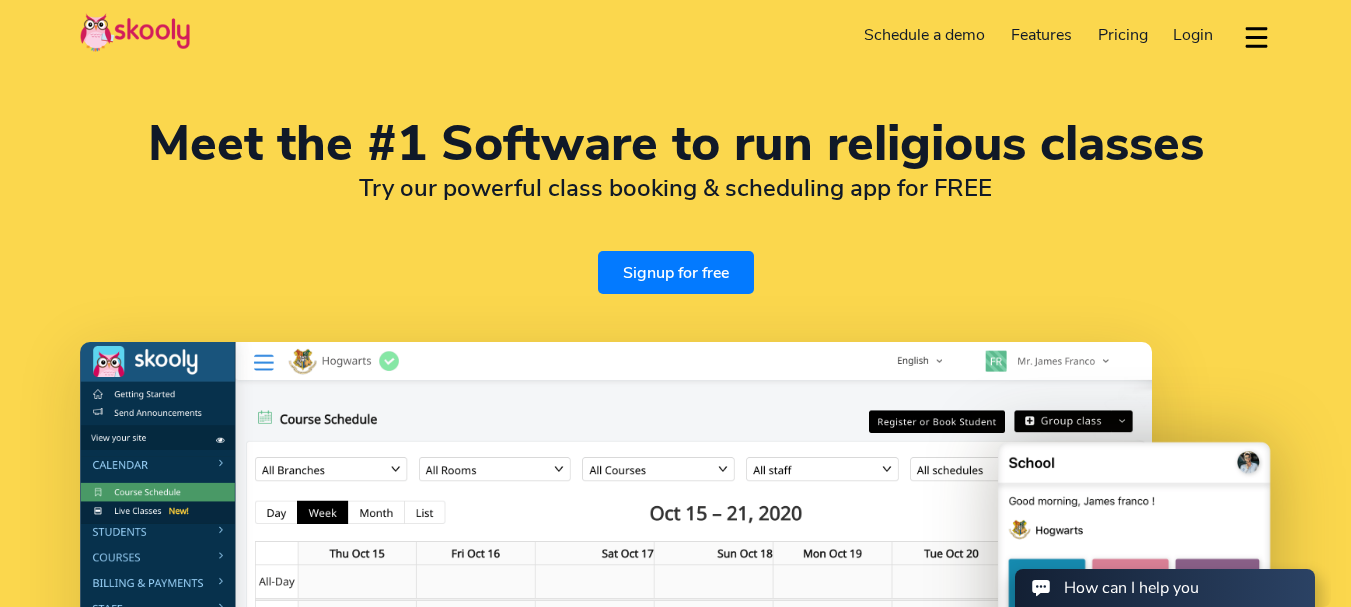 scroll, scrollTop: 0, scrollLeft: 0, axis: both 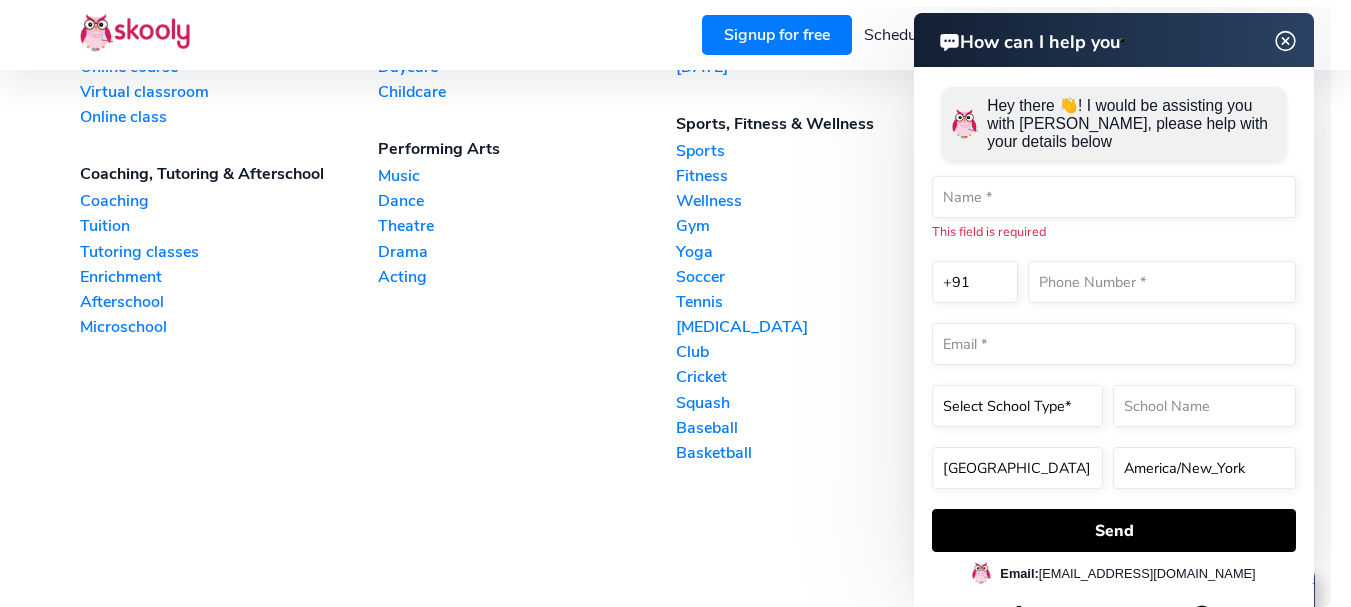 click on "Dance" at bounding box center [527, 201] 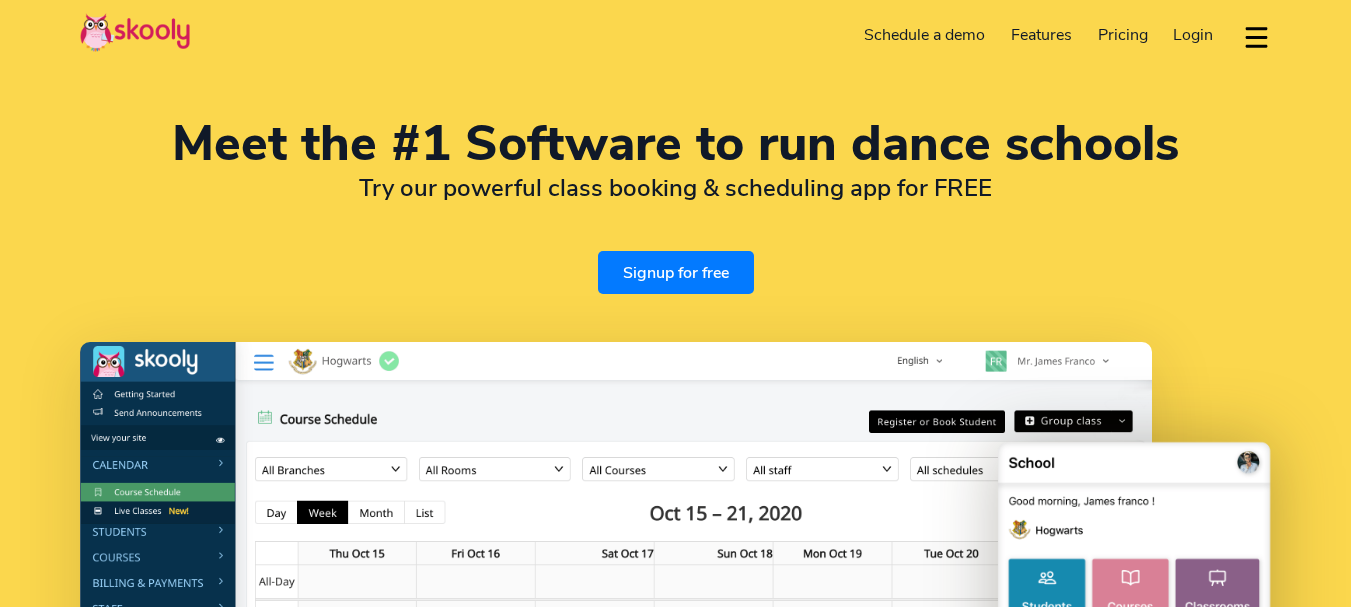 select on "en" 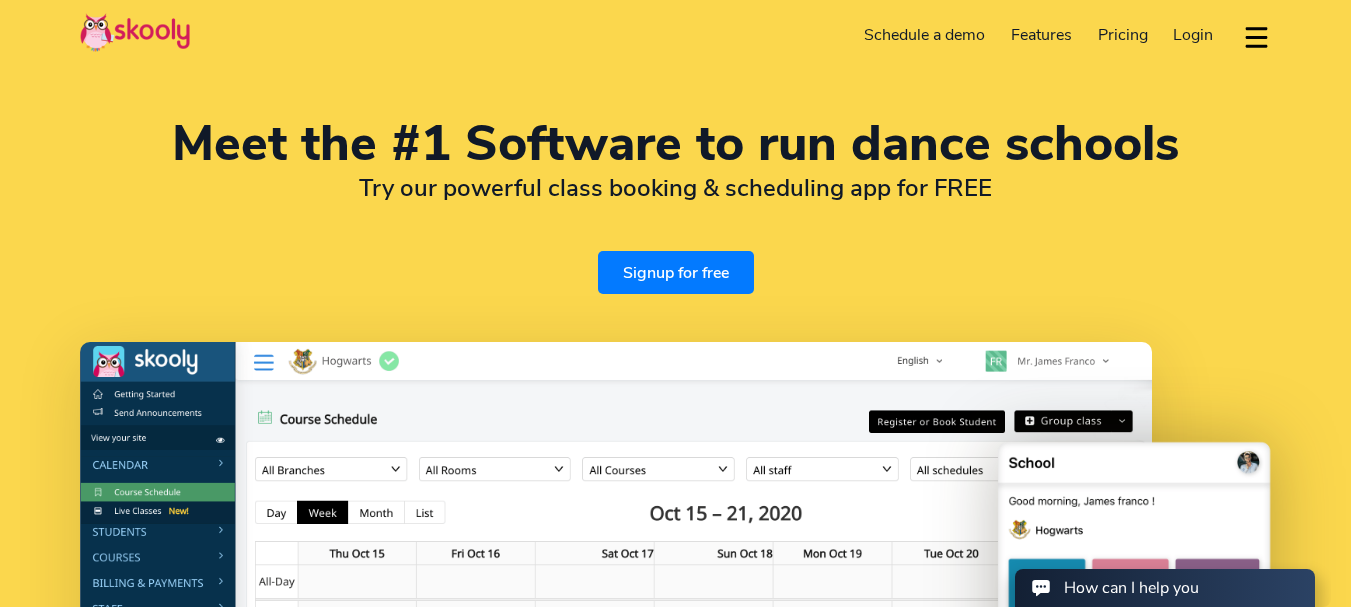 scroll, scrollTop: 0, scrollLeft: 0, axis: both 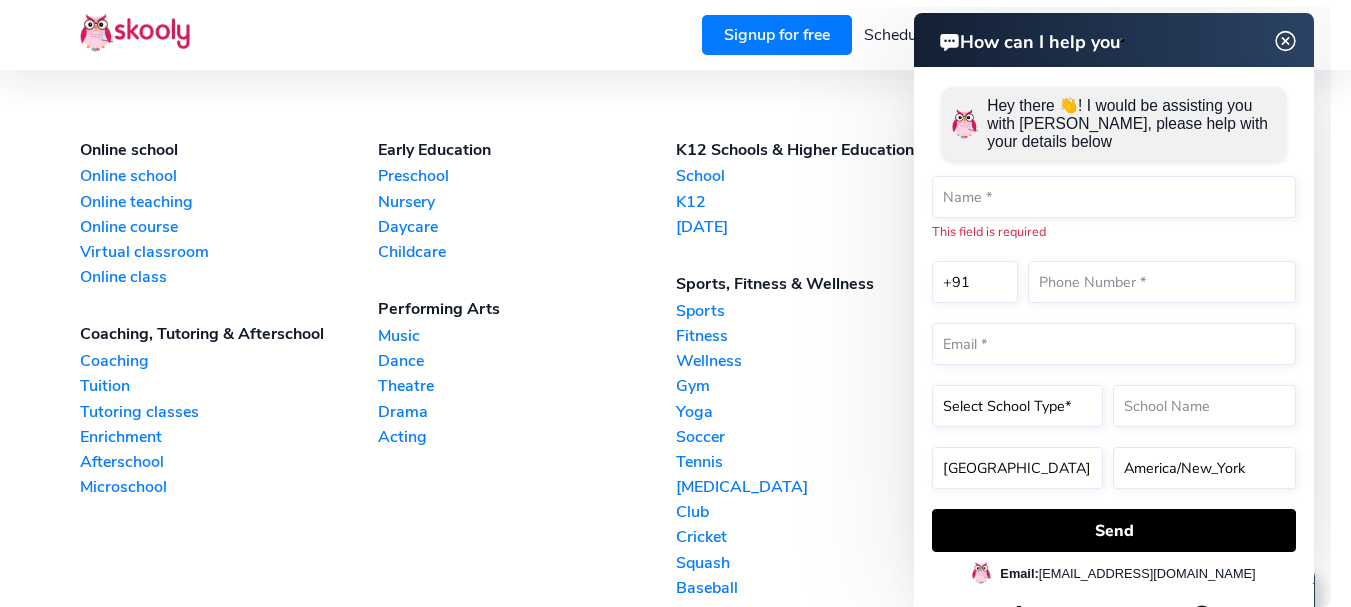 click on "Music" at bounding box center [527, 336] 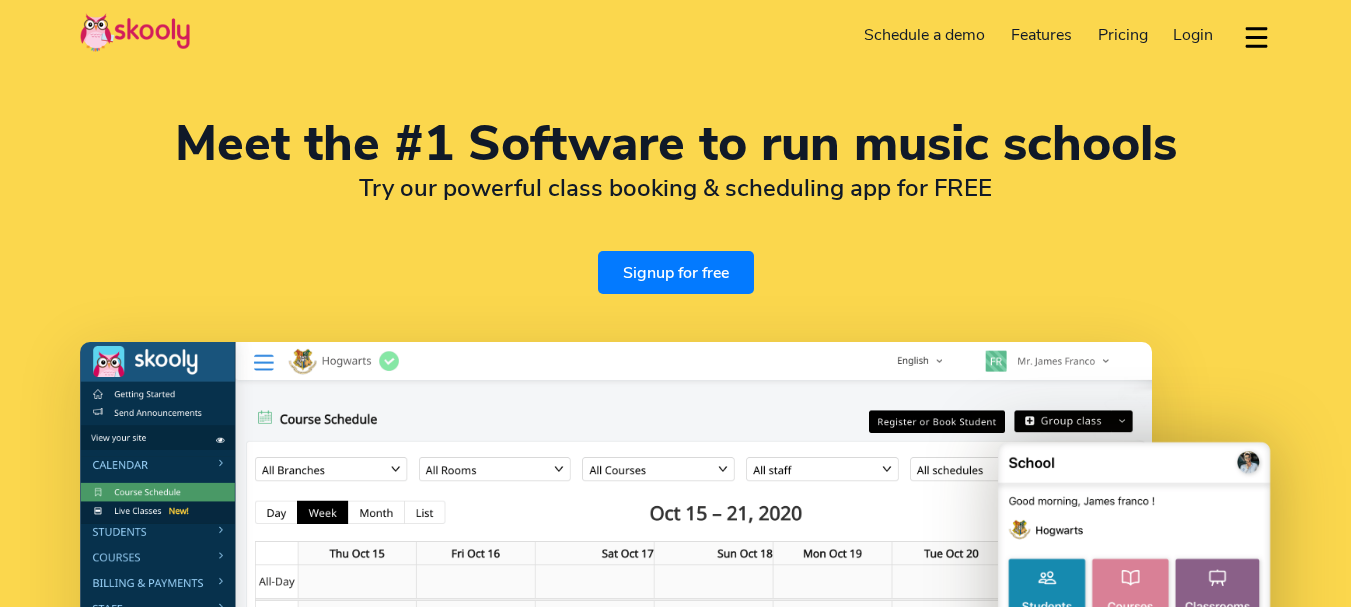 select on "en" 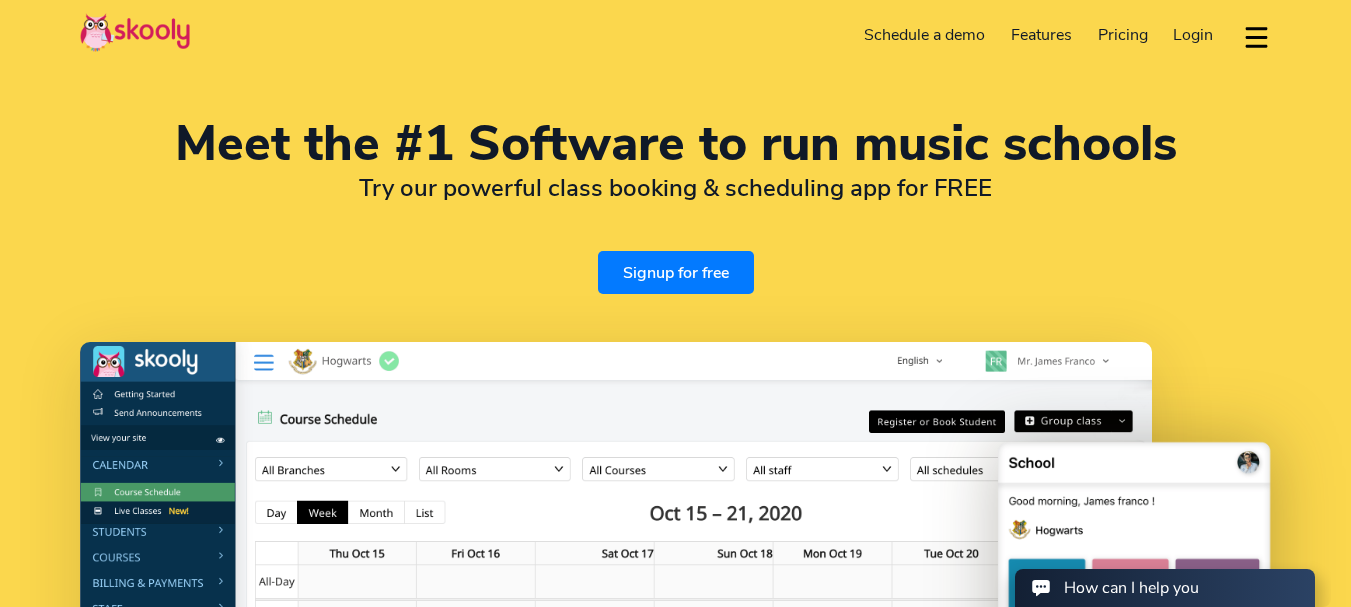 scroll, scrollTop: 0, scrollLeft: 0, axis: both 